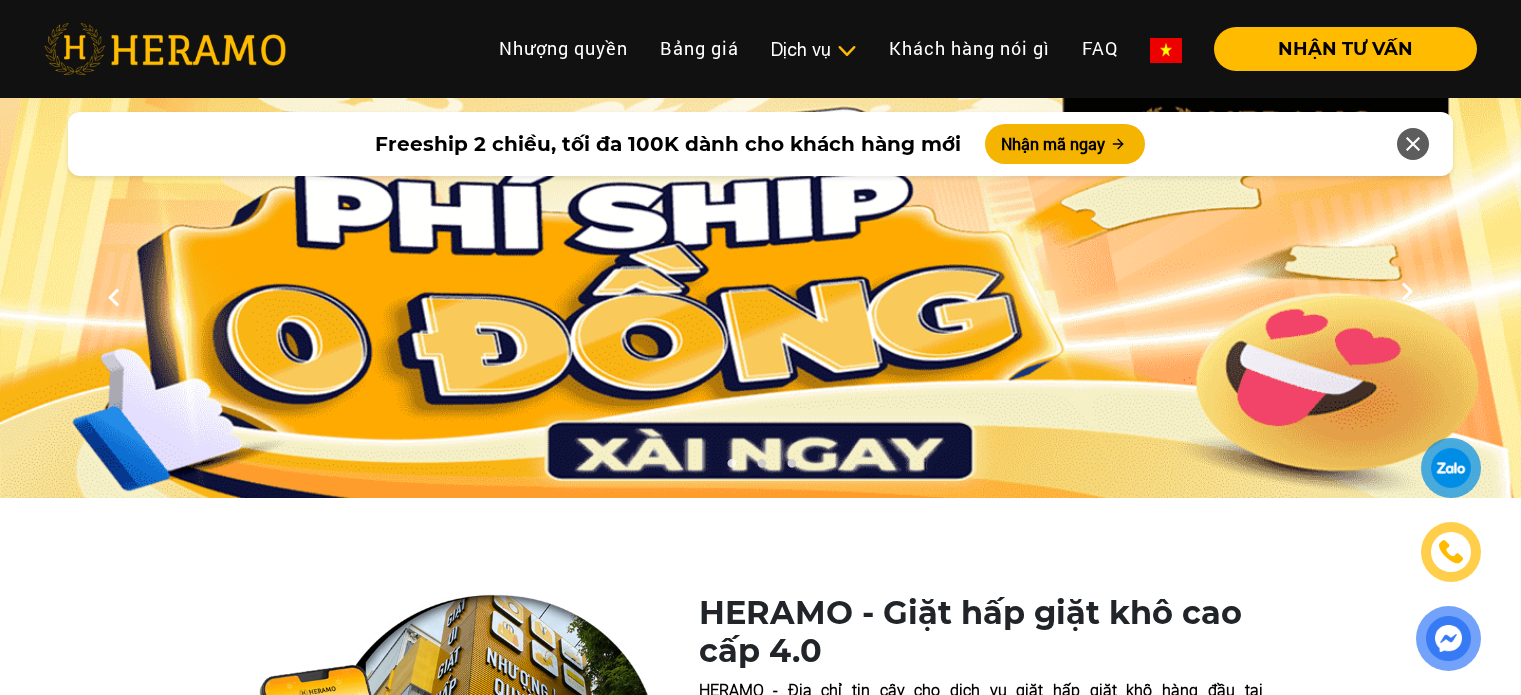 scroll, scrollTop: 10790, scrollLeft: 0, axis: vertical 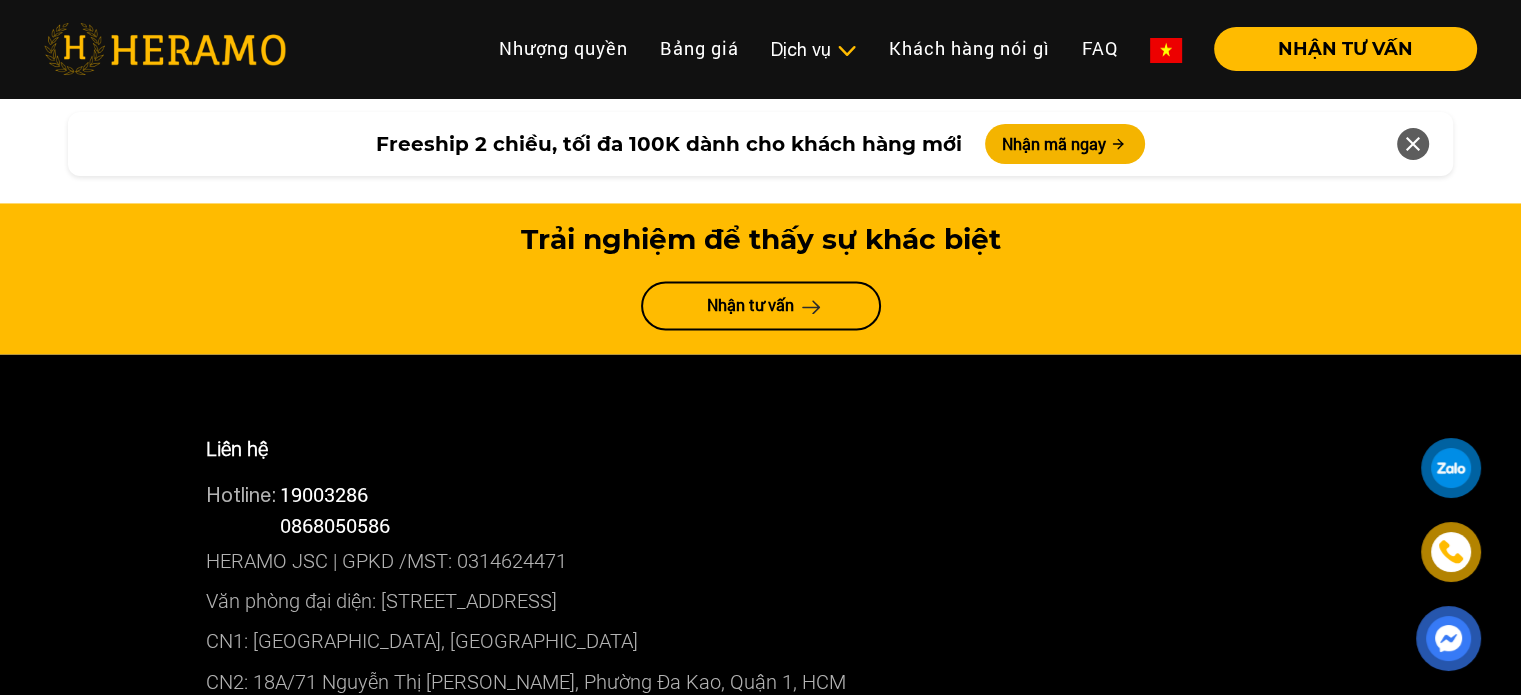click on "Freeship 2 chiều, tối đa 100K dành cho khách hàng mới Nhận mã ngay  Toggle Nhượng quyền thương hiệu Nhượng quyền Bảng giá Quy trình dịch vụ   Dịch vụ   Giặt sấy   Giặt hấp, giặt khô   Vệ sinh giày   Vệ sinh sofa, nệm, rèm, thảm   Vệ sinh máy lạnh Giặt sấy Giặt hấp, giặt khô Vệ sinh giày Vệ sinh sofa, nệm, rèm, thảm Vệ sinh máy lạnh Khách hàng nói gì FAQ   NHẬN TƯ VẤN TẢI ỨNG DỤNG NHẬN TƯ VẤN 1 2 3 HERAMO - Giặt hấp giặt khô cao cấp 4.0 HERAMO - Địa chỉ tin cậy cho dịch vụ giặt hấp giặt khô hàng đầu tại TP. [PERSON_NAME]. Với [DATE] kinh nghiệm, 9 chi nhánh và được tin dùng bởi hơn 136.000+ khách hàng, chúng tôi cam kết cam kết mang đến cho bạn trải nghiệm khác biệt - hoàn toàn tiện lợi, chất lượng vượt trội và an tâm tuyệt đối. nhận tư vấn ngay nhận tư vấn ngay   Bảng giá     Quy trình" at bounding box center [760, -4433] 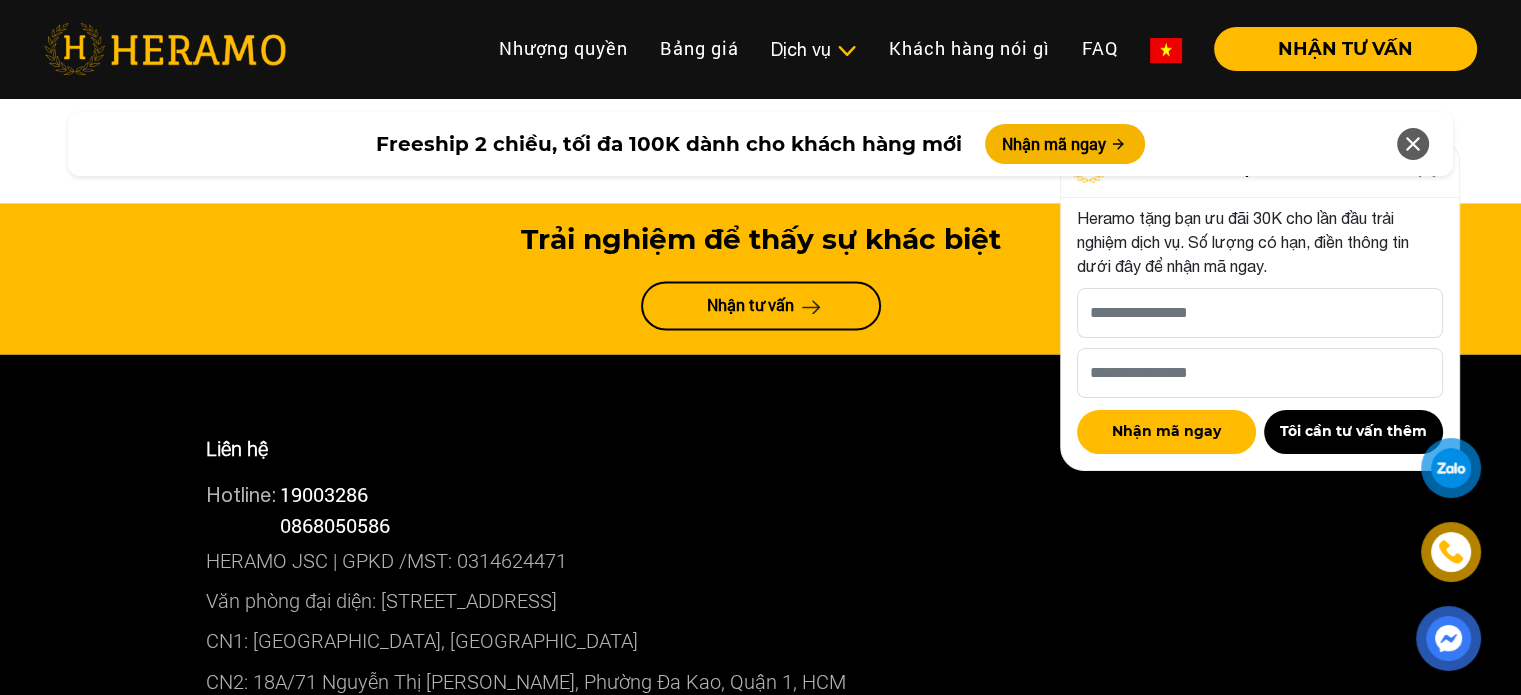 click at bounding box center [1413, 144] 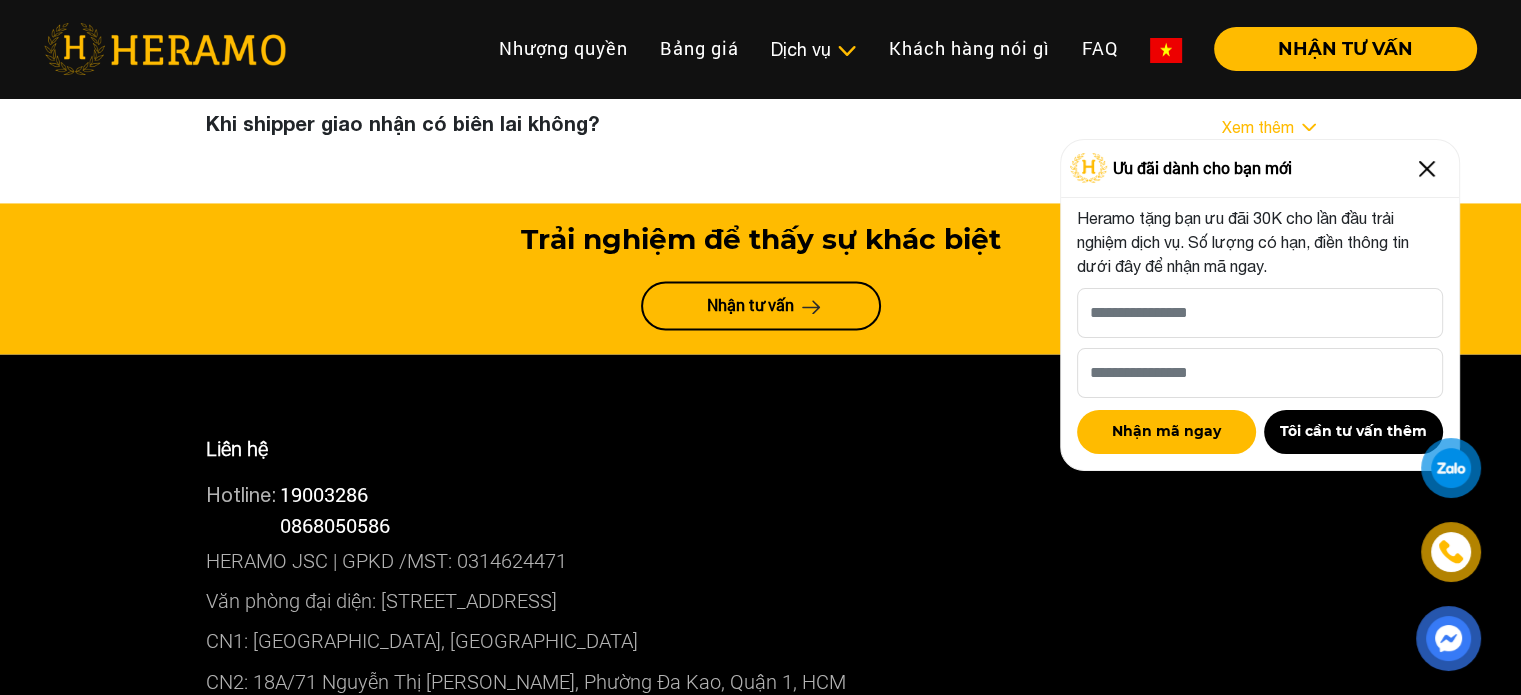 click at bounding box center [1166, 50] 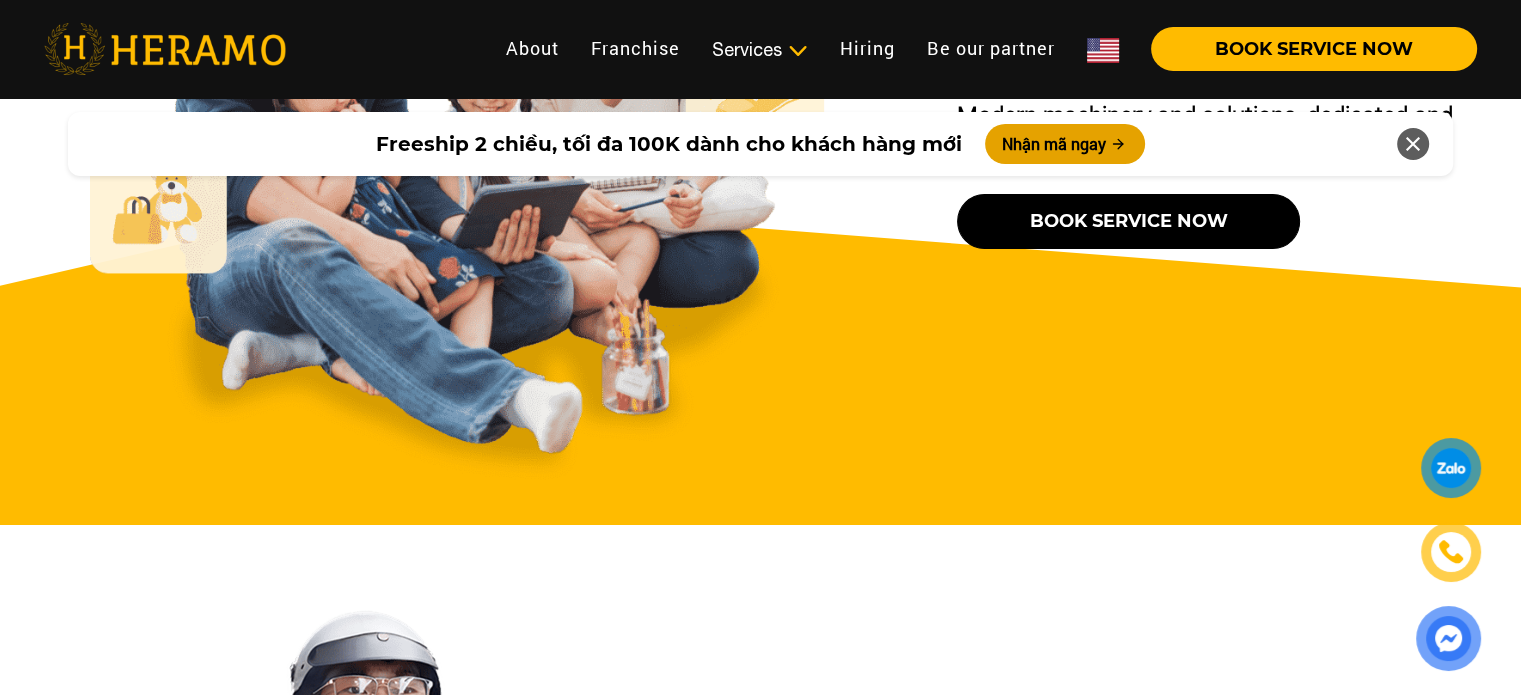 scroll, scrollTop: 7144, scrollLeft: 0, axis: vertical 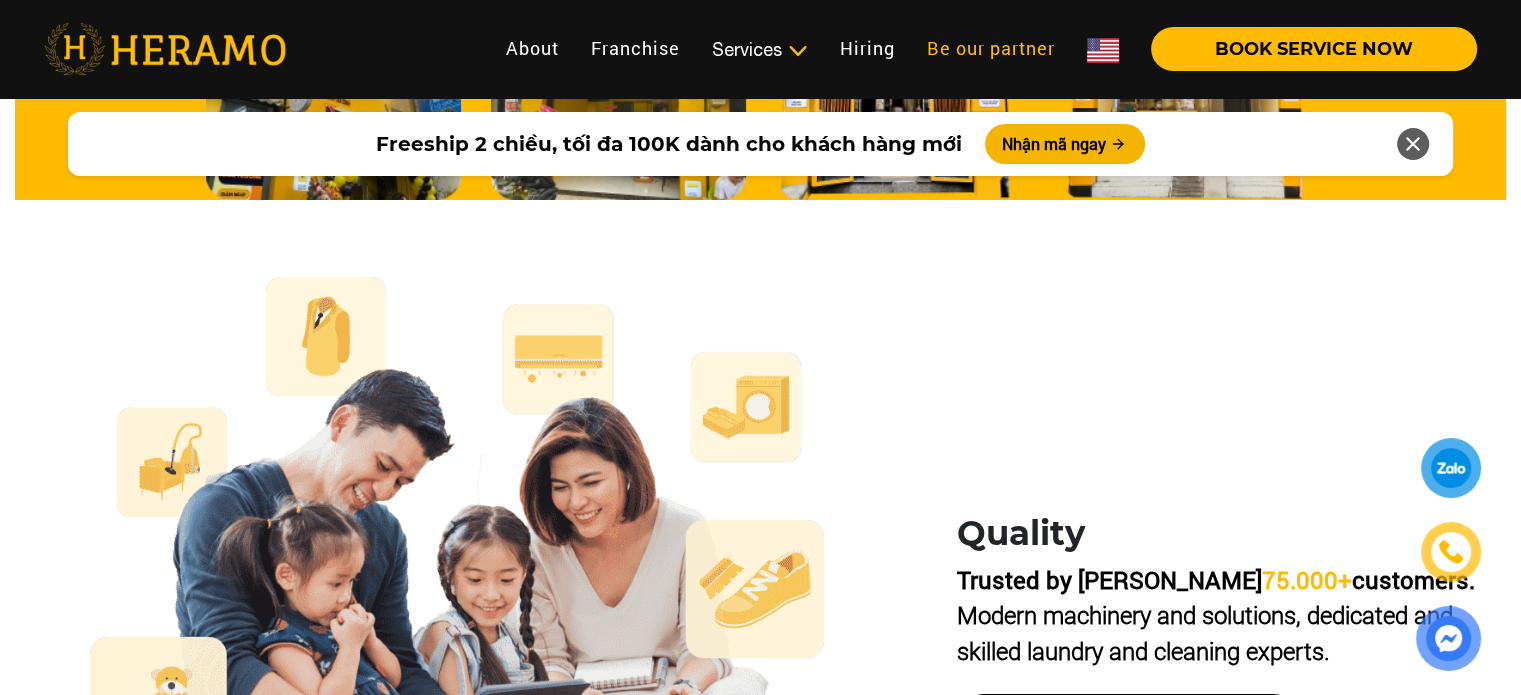 click at bounding box center (1103, 50) 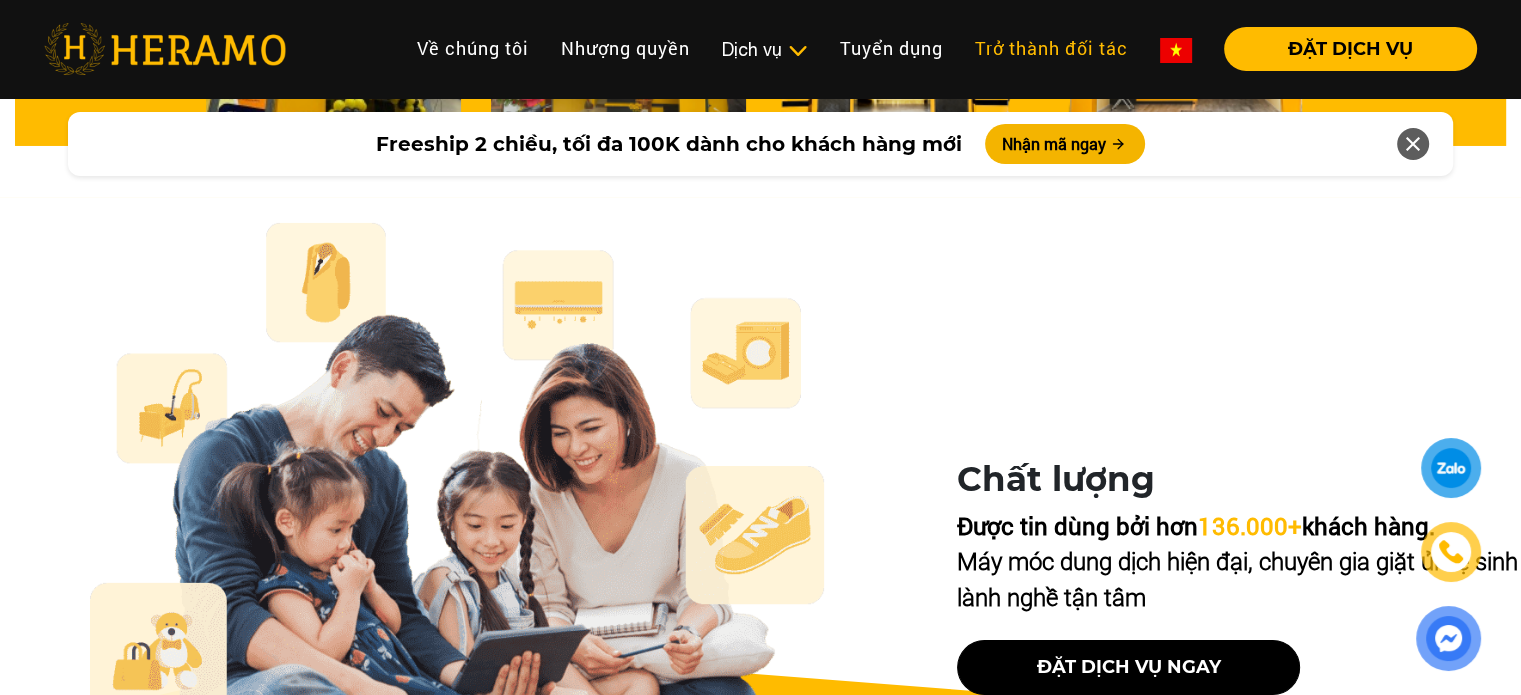 scroll, scrollTop: 7090, scrollLeft: 0, axis: vertical 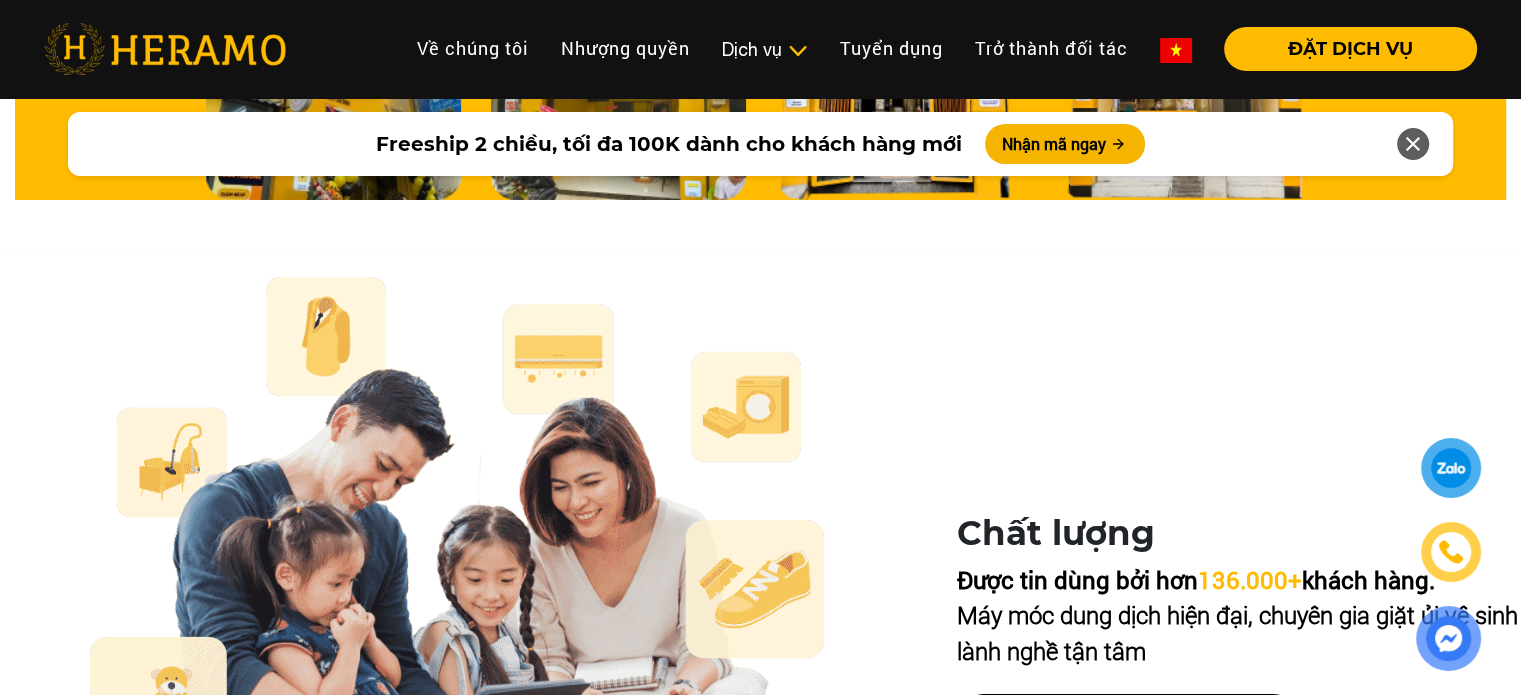 click at bounding box center [1176, 50] 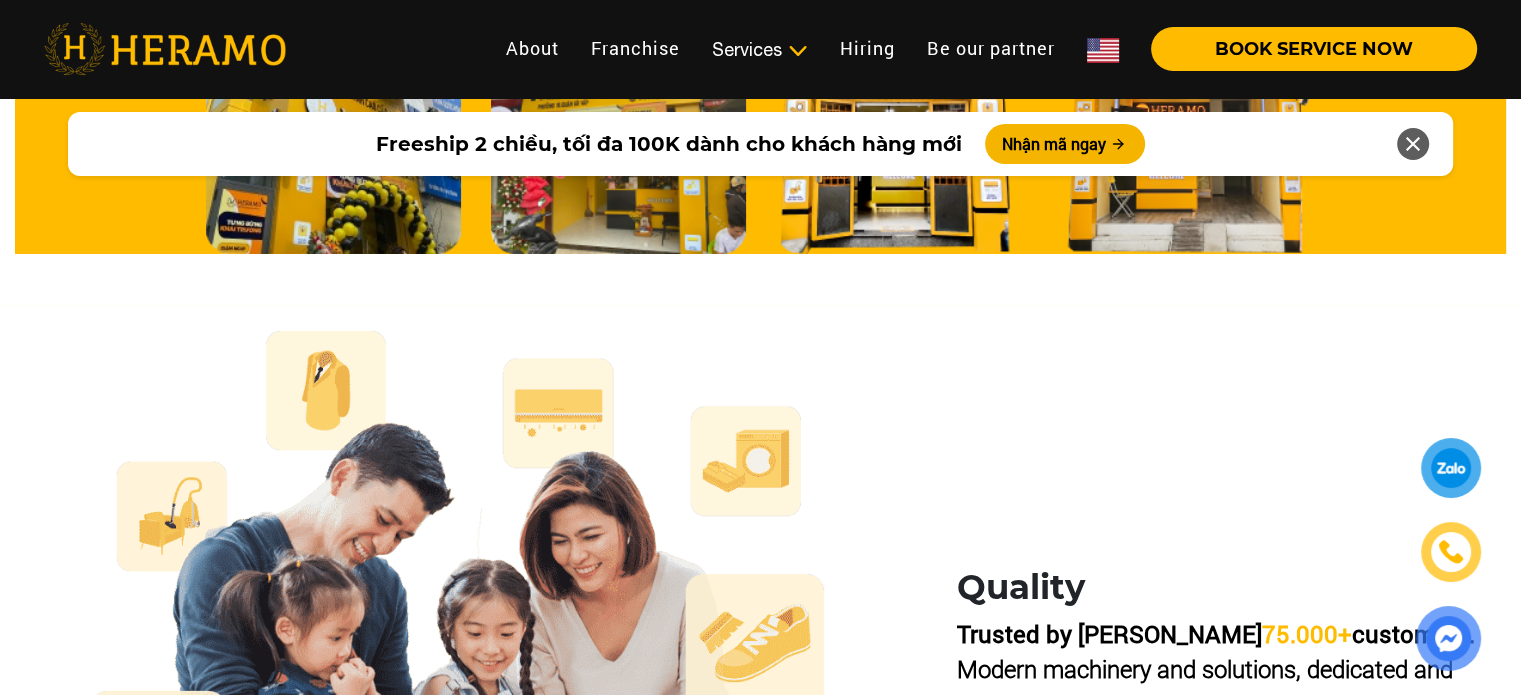 scroll, scrollTop: 7144, scrollLeft: 0, axis: vertical 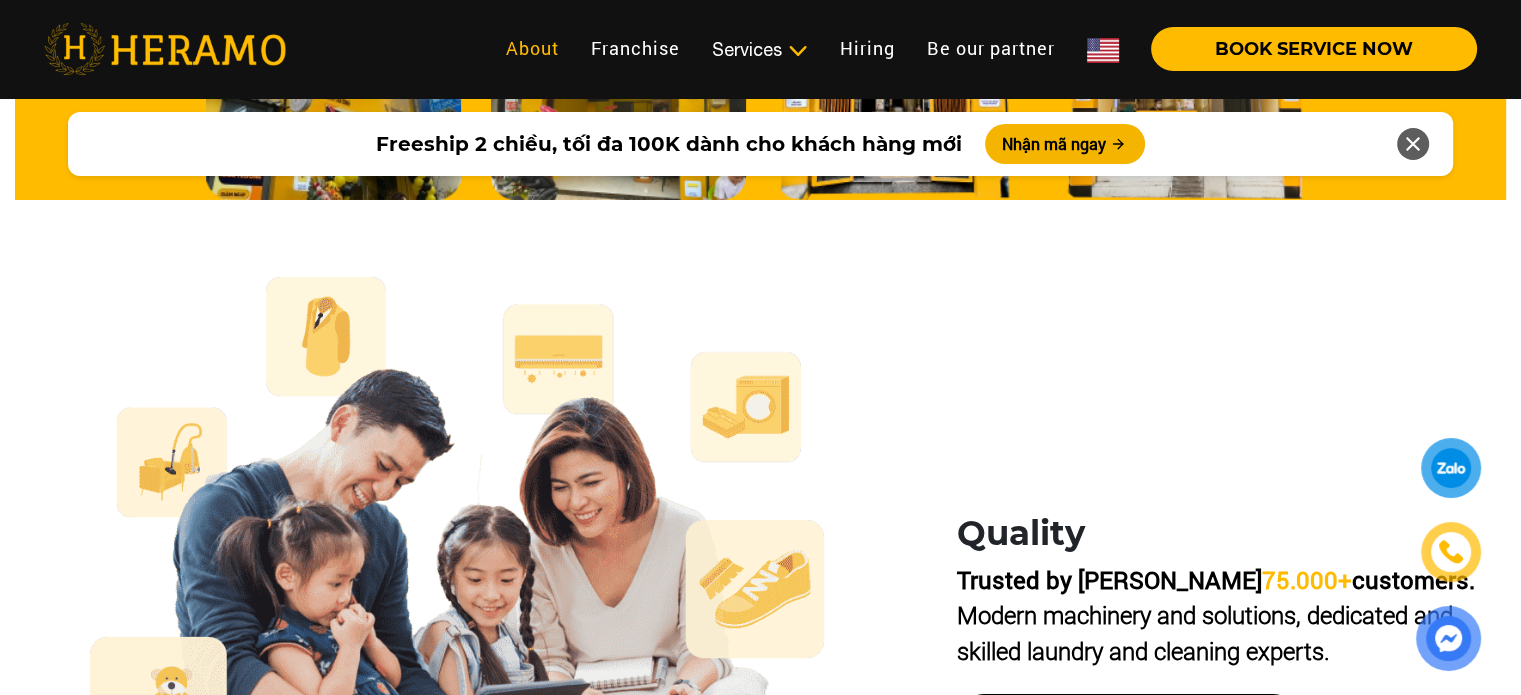 click on "About" at bounding box center [532, 48] 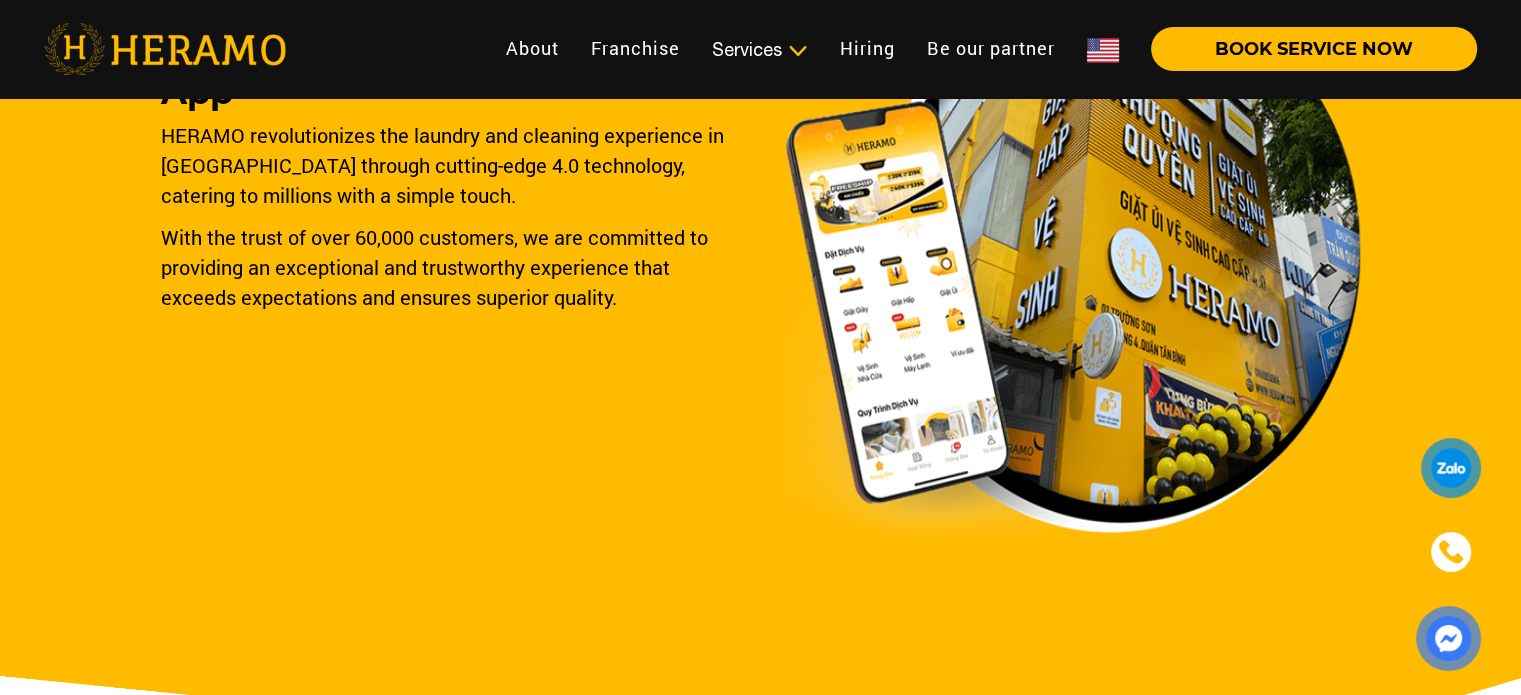 scroll, scrollTop: 0, scrollLeft: 0, axis: both 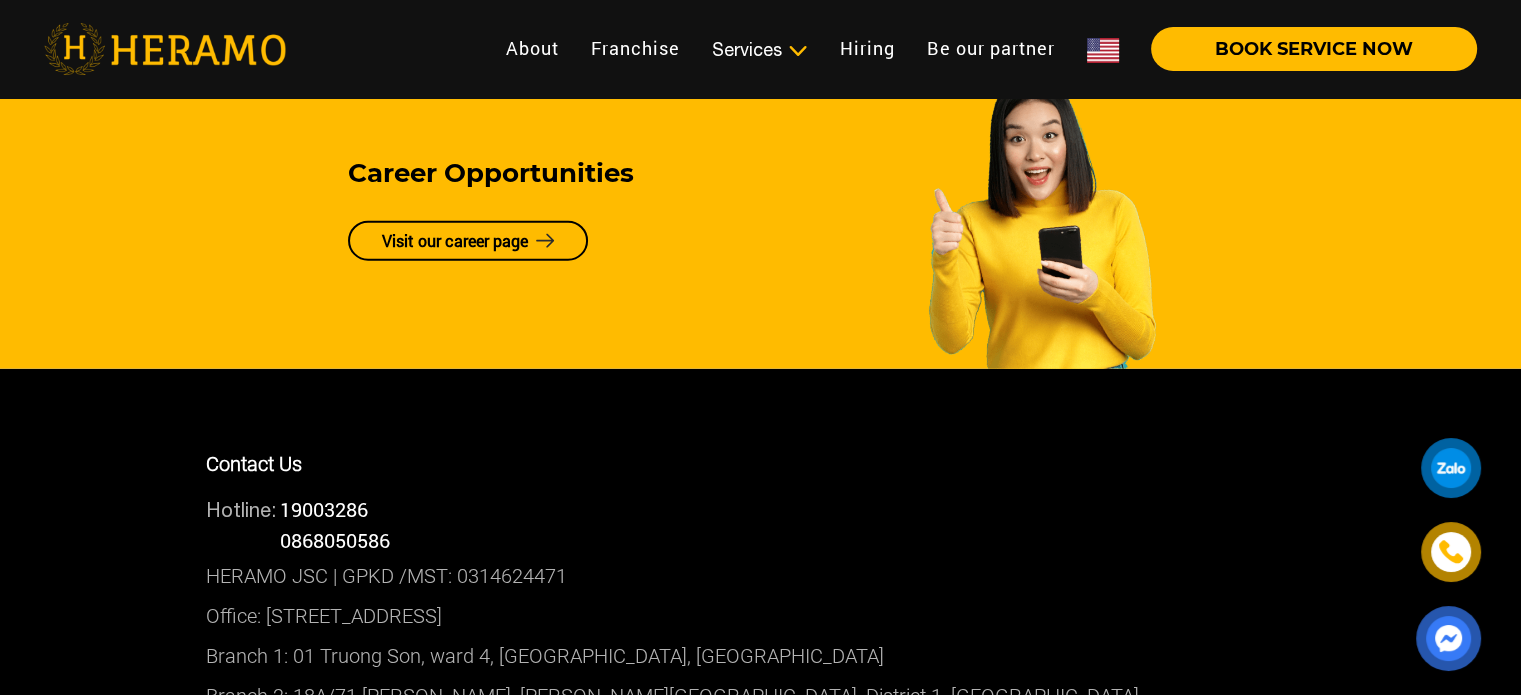 click at bounding box center [1103, 50] 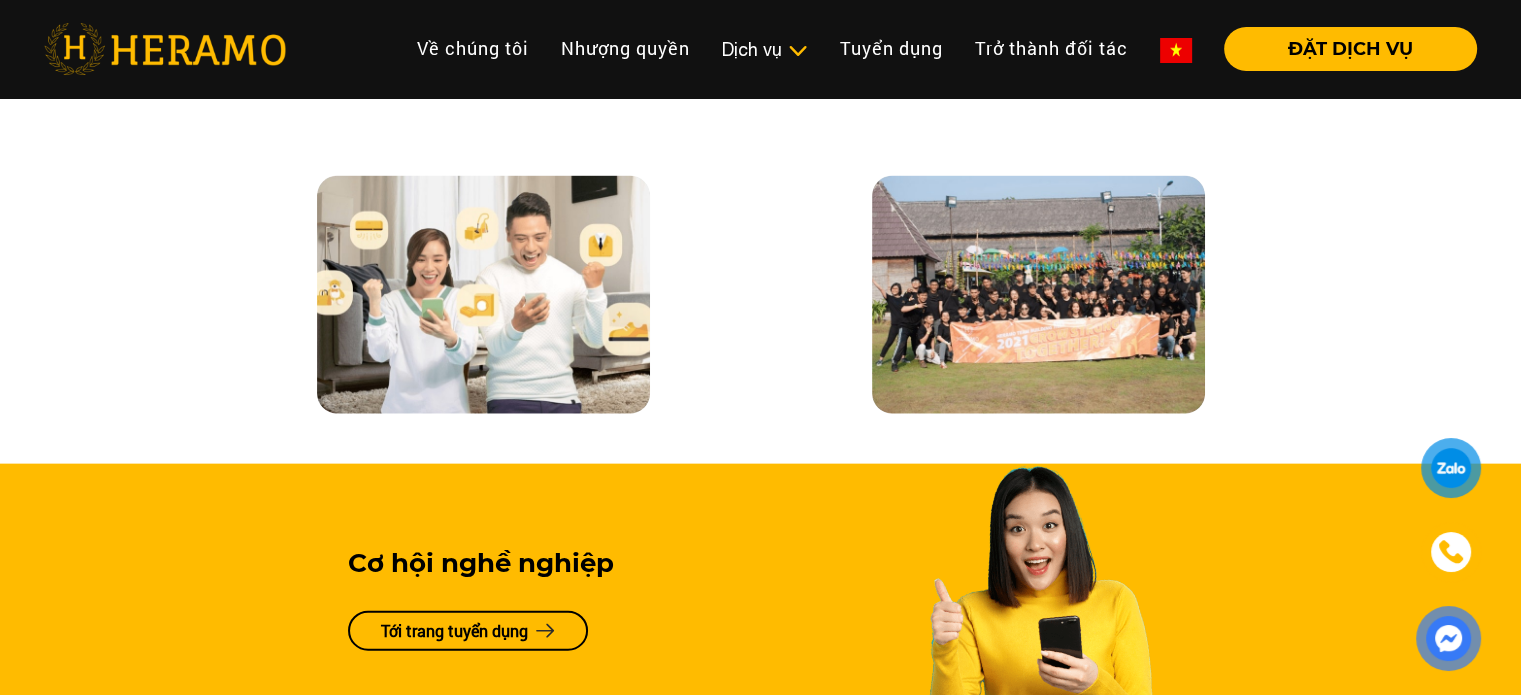 scroll, scrollTop: 4375, scrollLeft: 0, axis: vertical 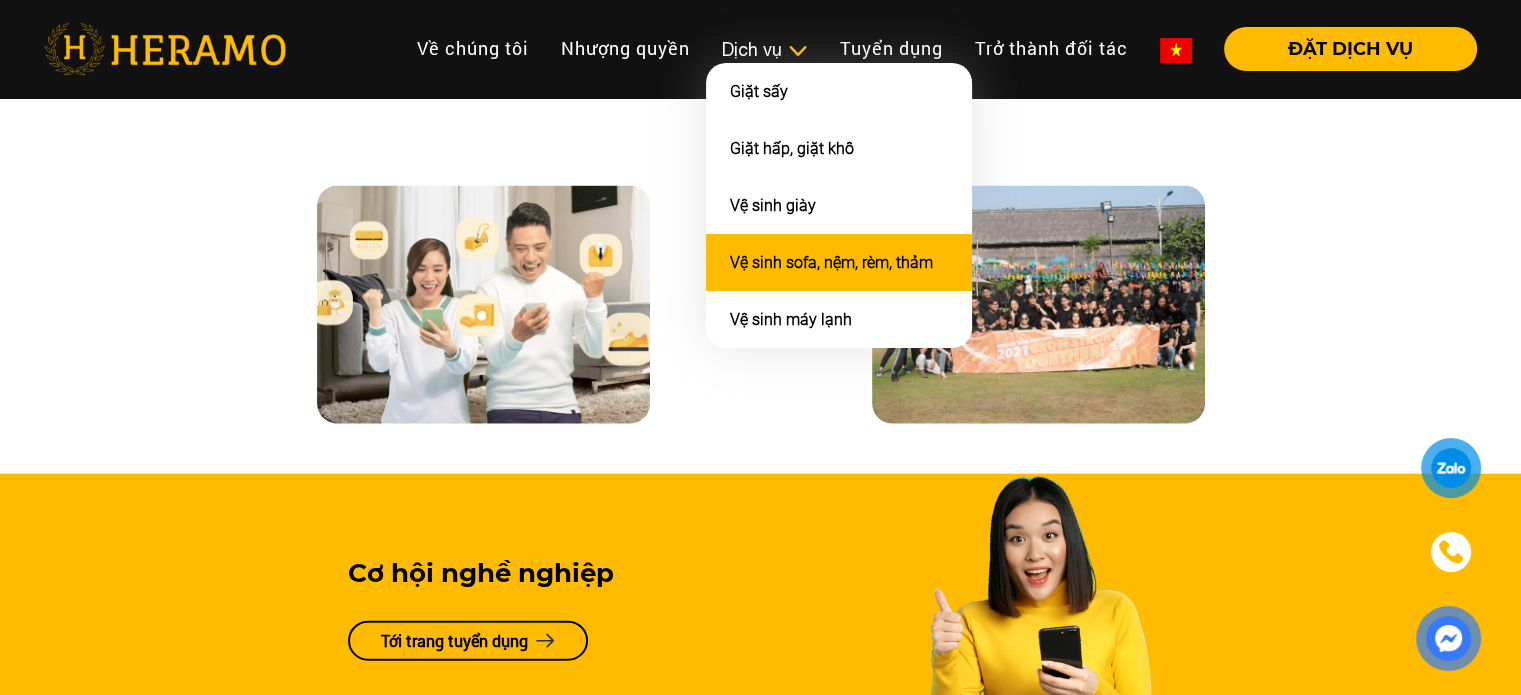 click on "Vệ sinh sofa, nệm, rèm, thảm" at bounding box center [831, 262] 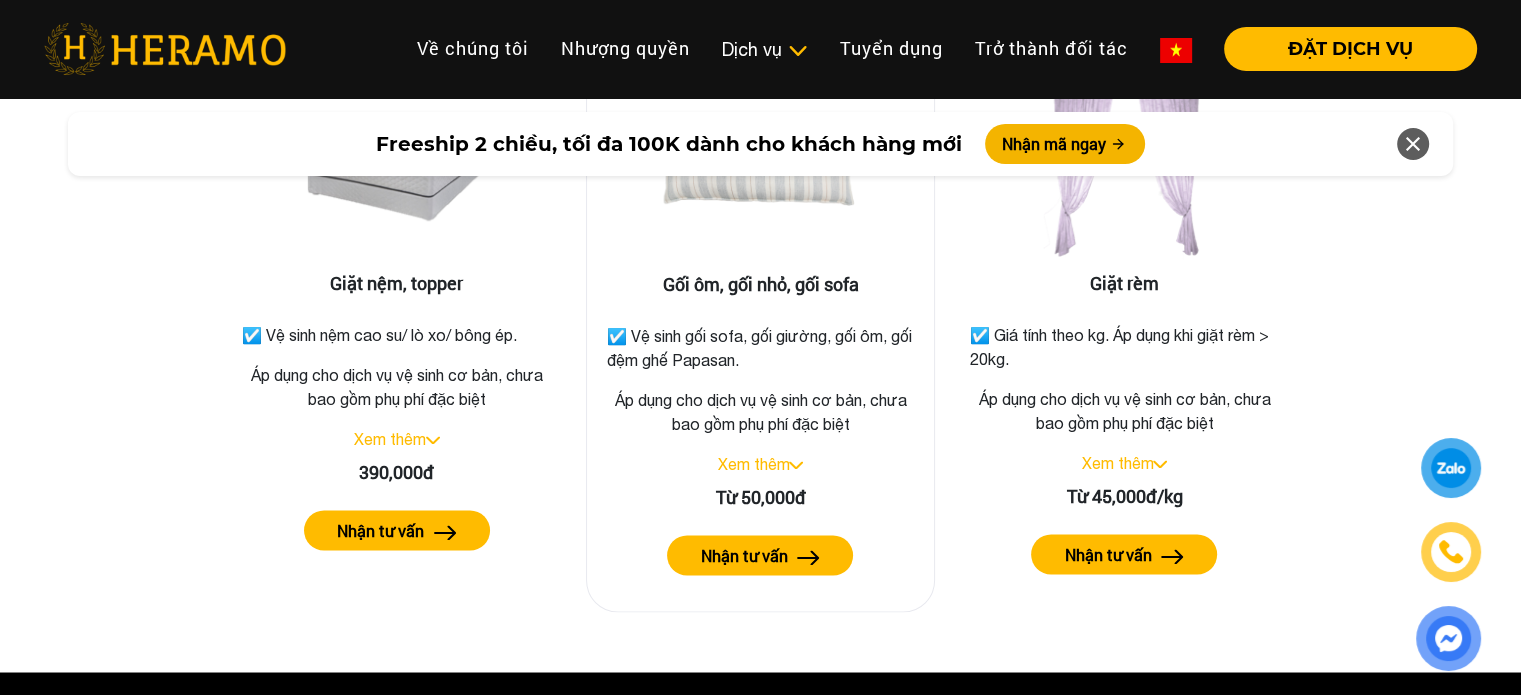 scroll, scrollTop: 3200, scrollLeft: 0, axis: vertical 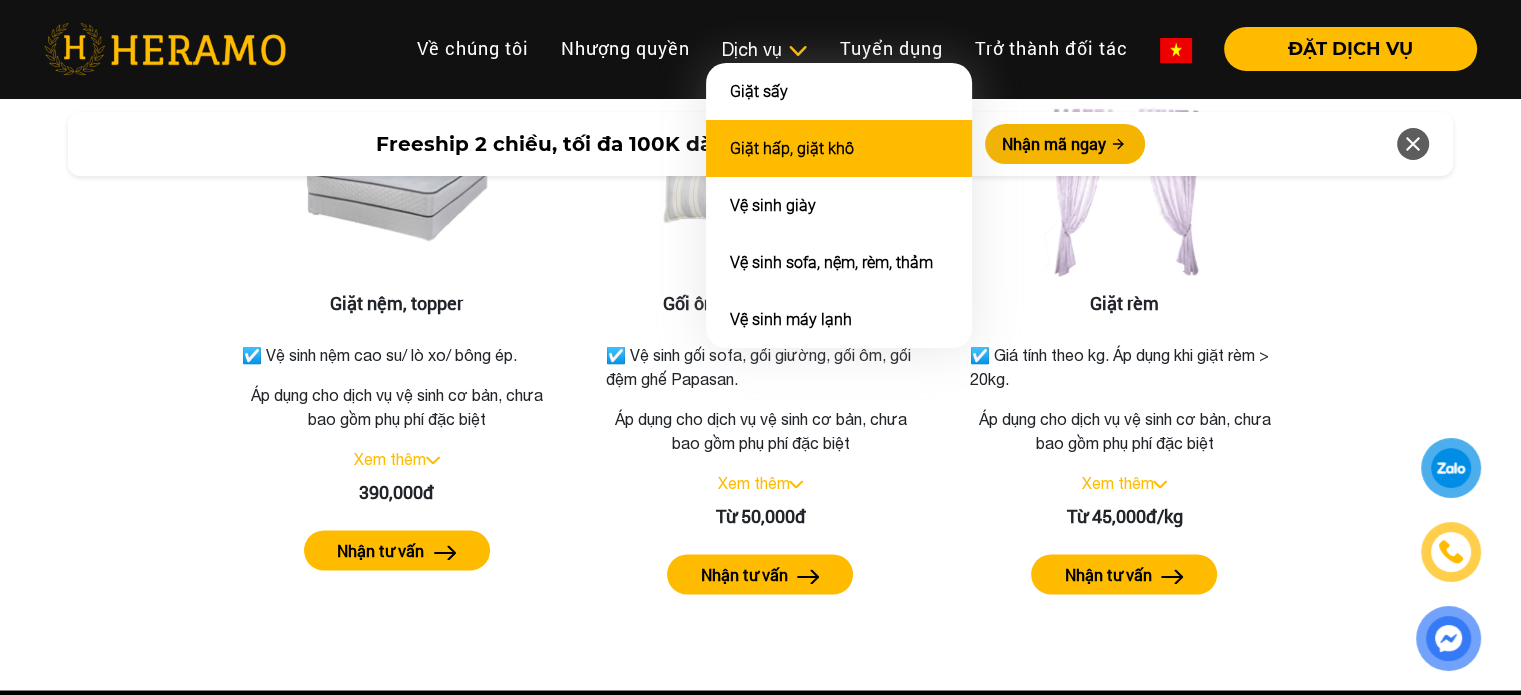 click on "Giặt hấp, giặt khô" at bounding box center [792, 148] 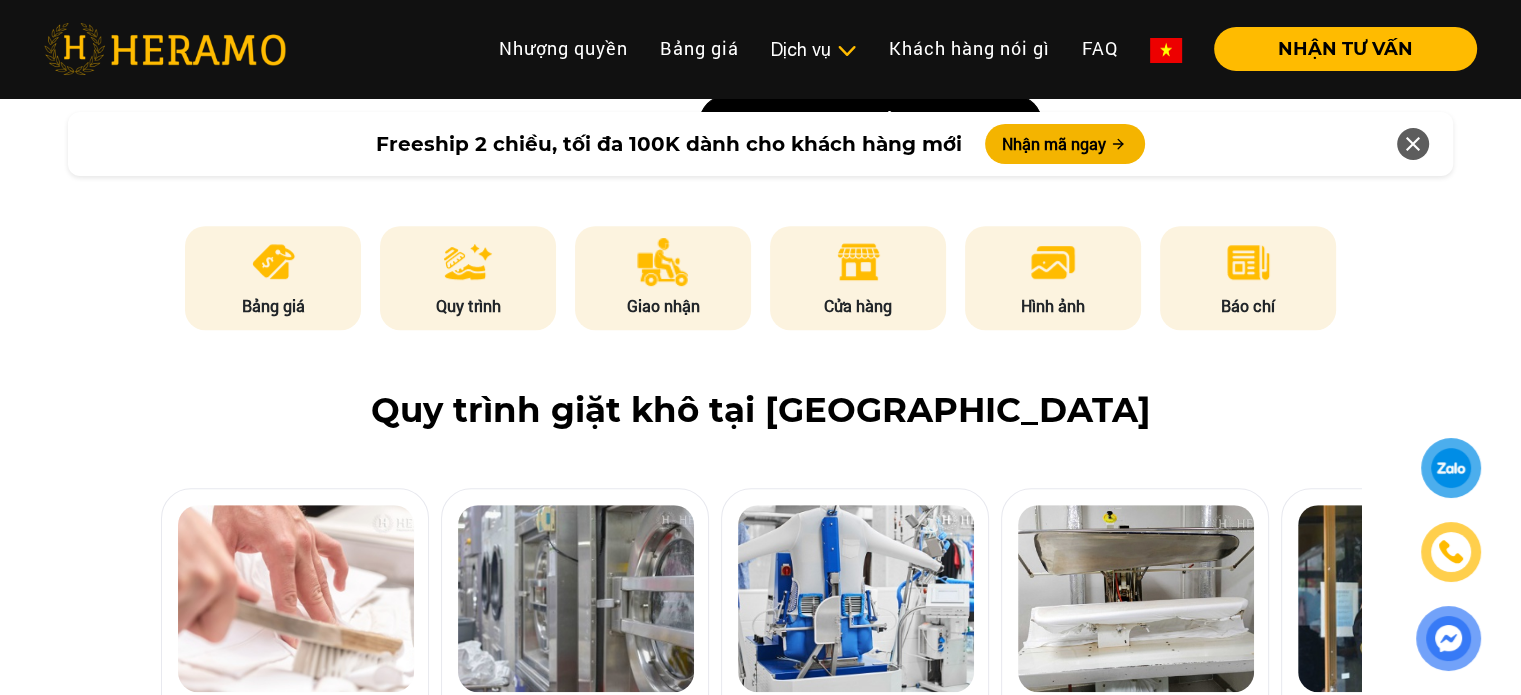 scroll, scrollTop: 900, scrollLeft: 0, axis: vertical 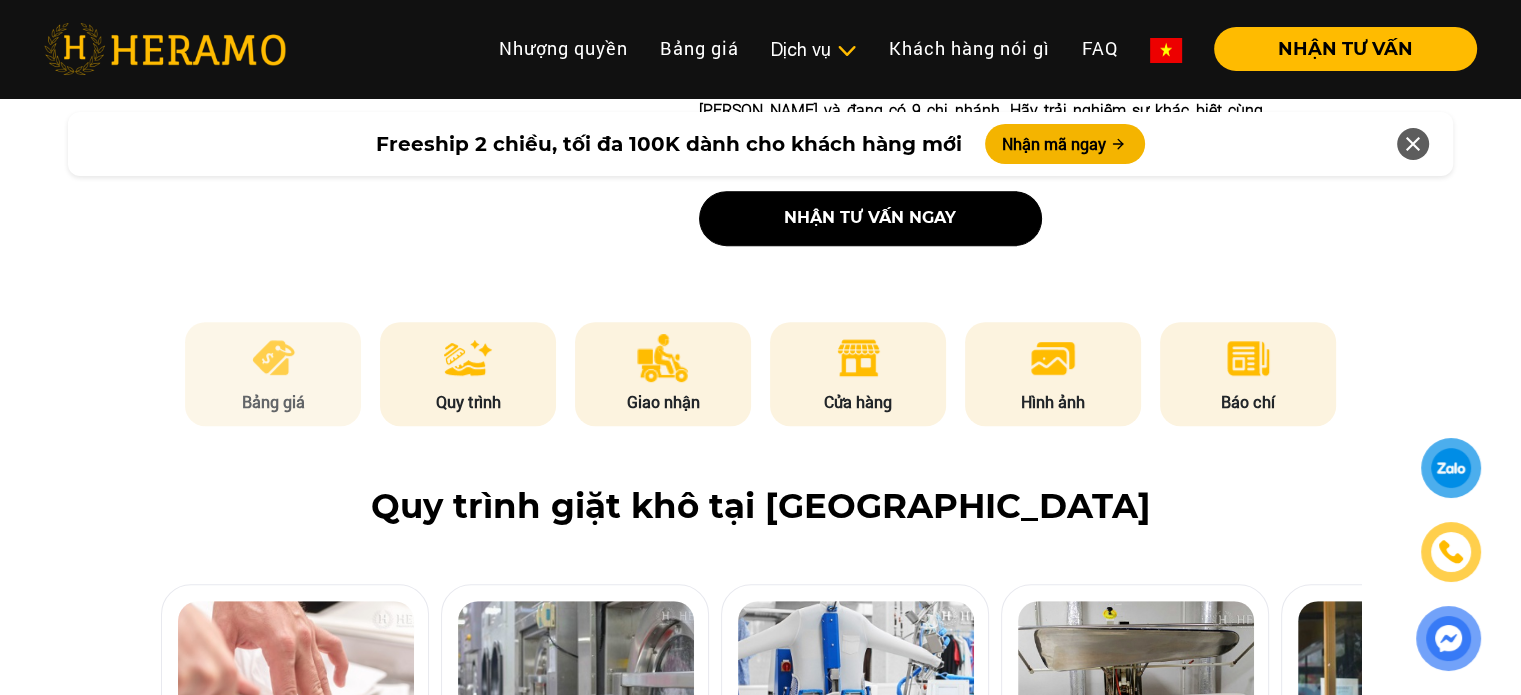 click at bounding box center [273, 358] 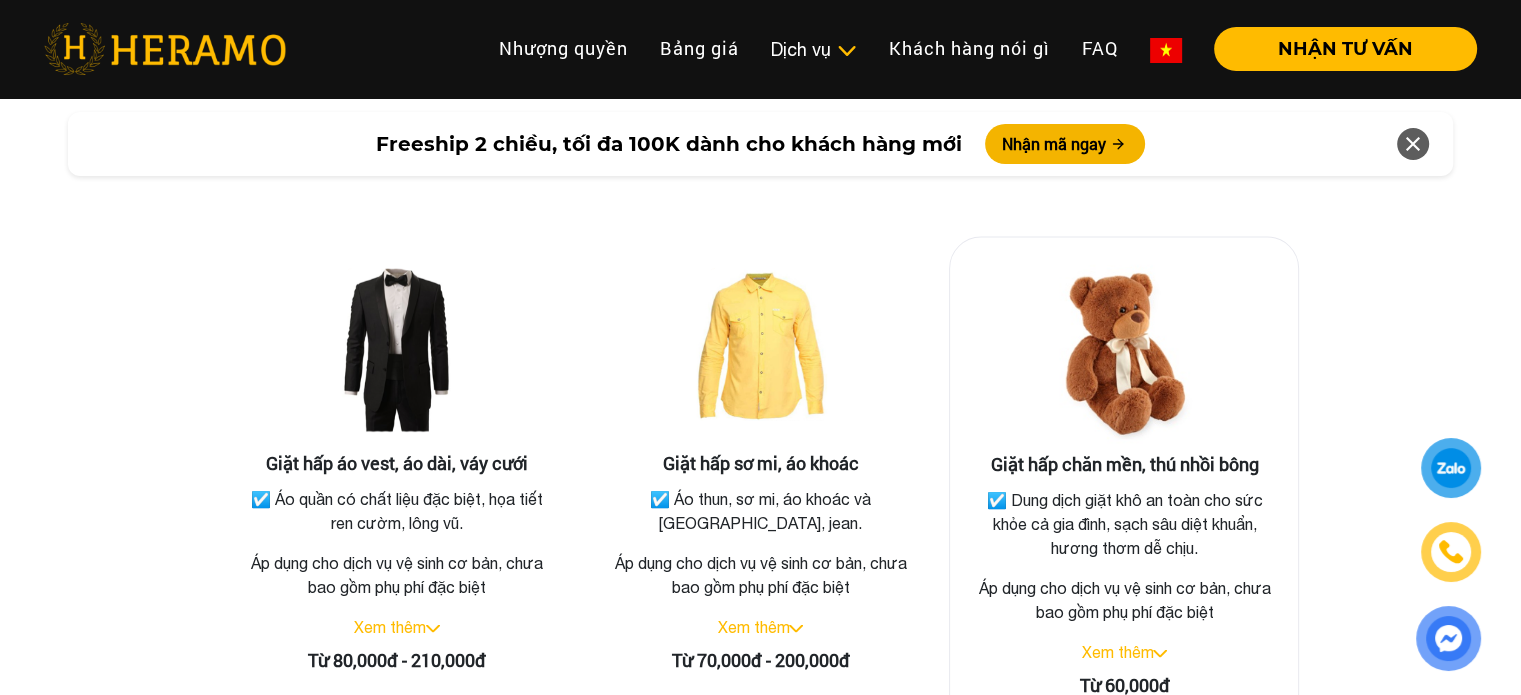 click on "Xem thêm" at bounding box center (1117, 651) 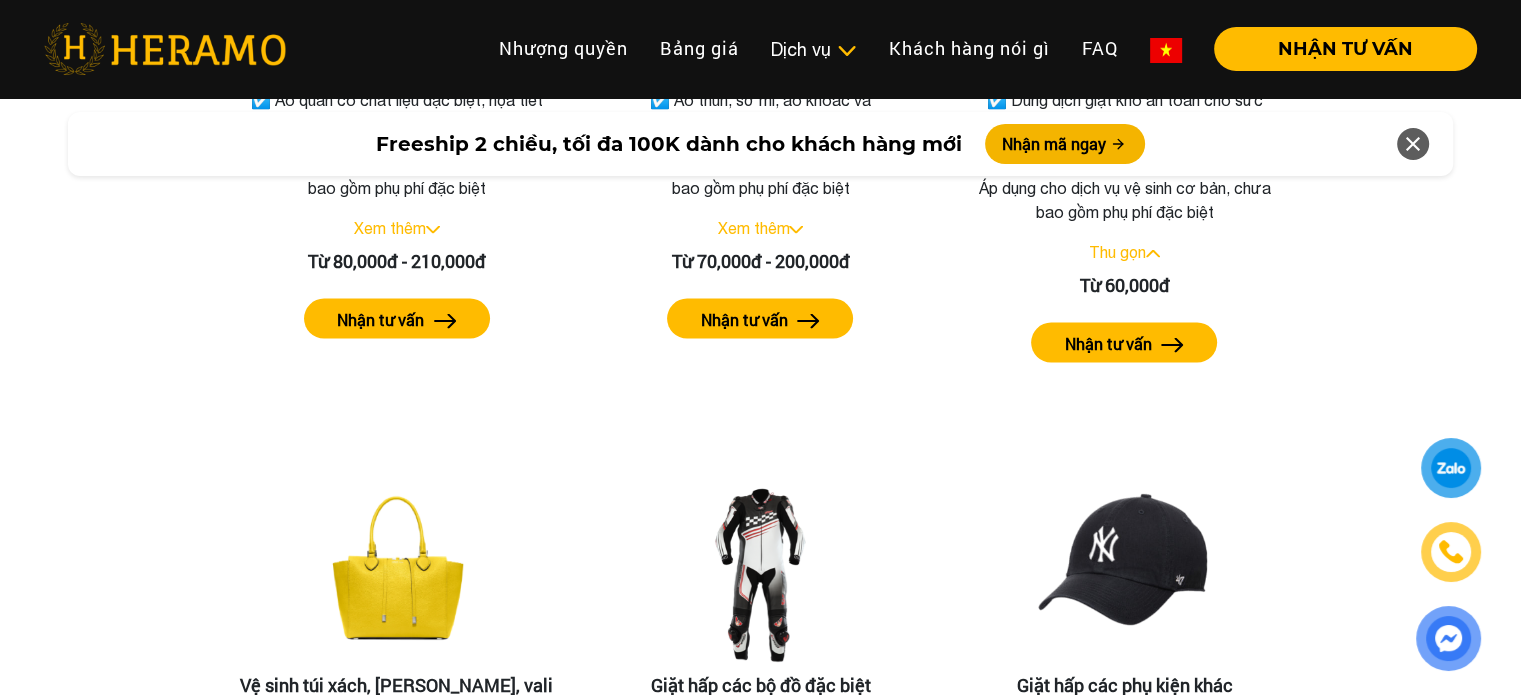 scroll, scrollTop: 3987, scrollLeft: 0, axis: vertical 